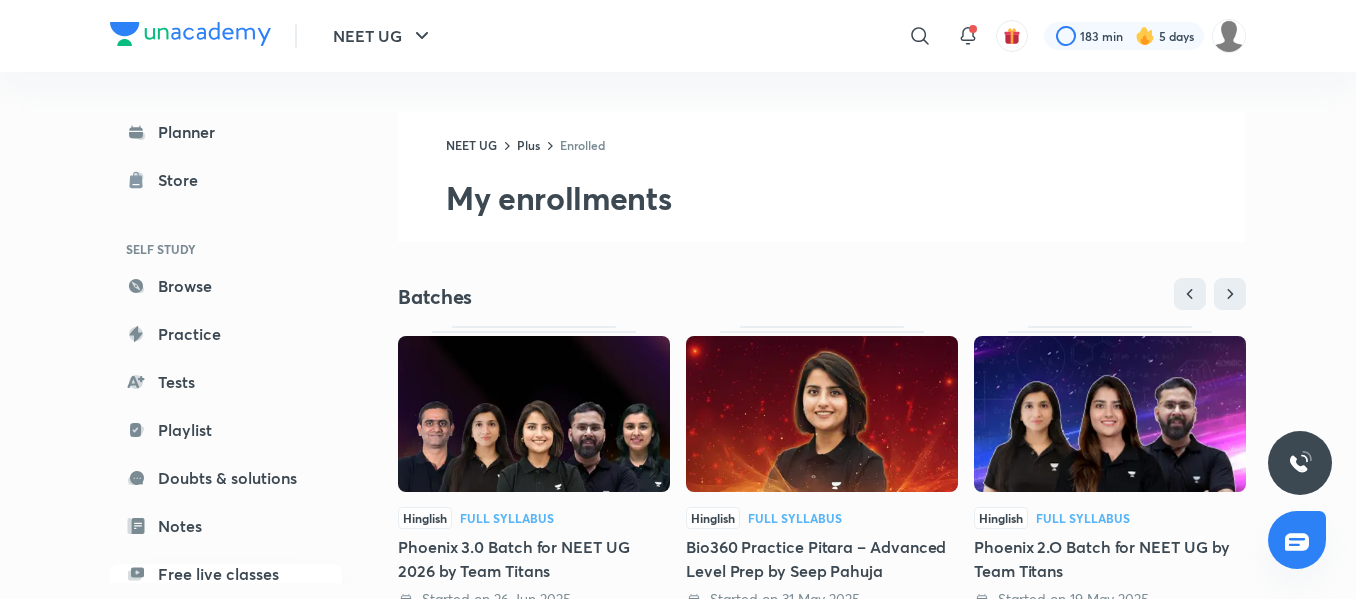 scroll, scrollTop: 574, scrollLeft: 0, axis: vertical 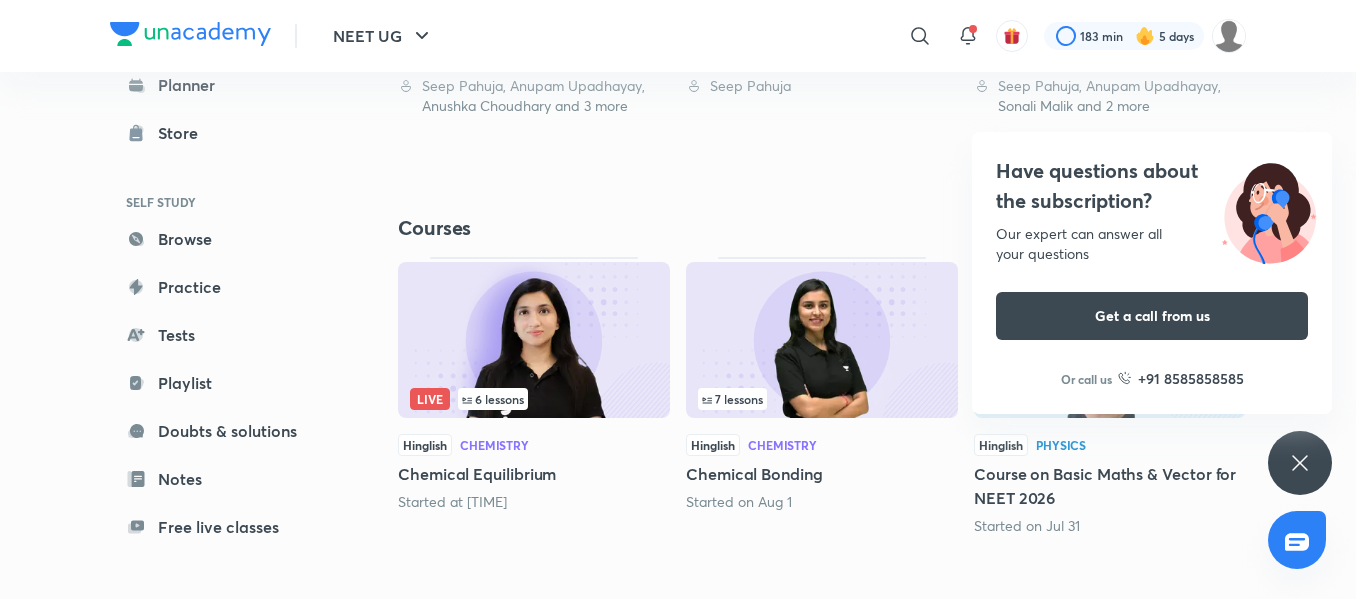 click on "Live   6   lessons" at bounding box center [534, 399] 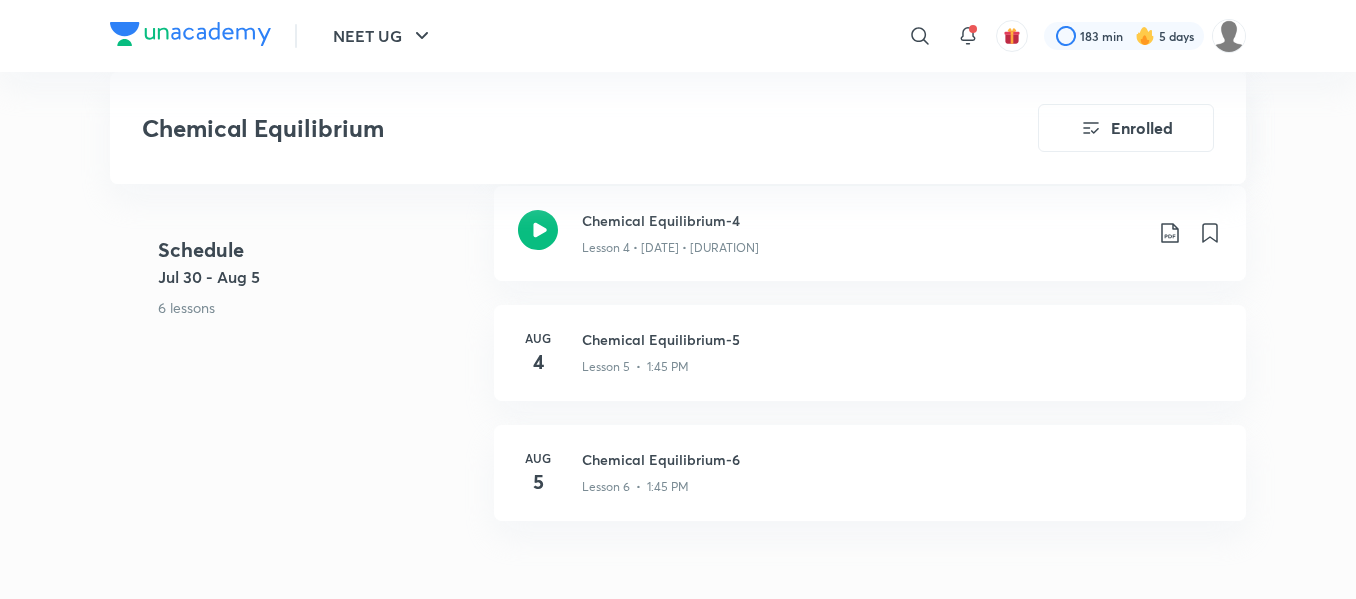 scroll, scrollTop: 1399, scrollLeft: 0, axis: vertical 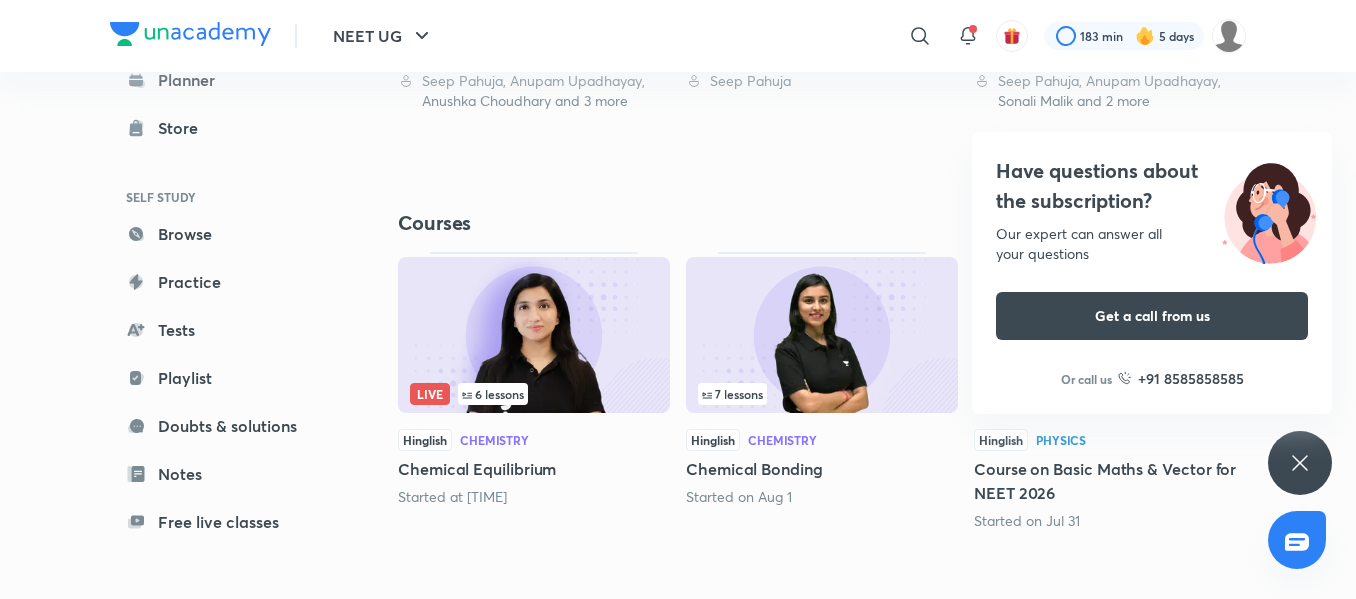 click 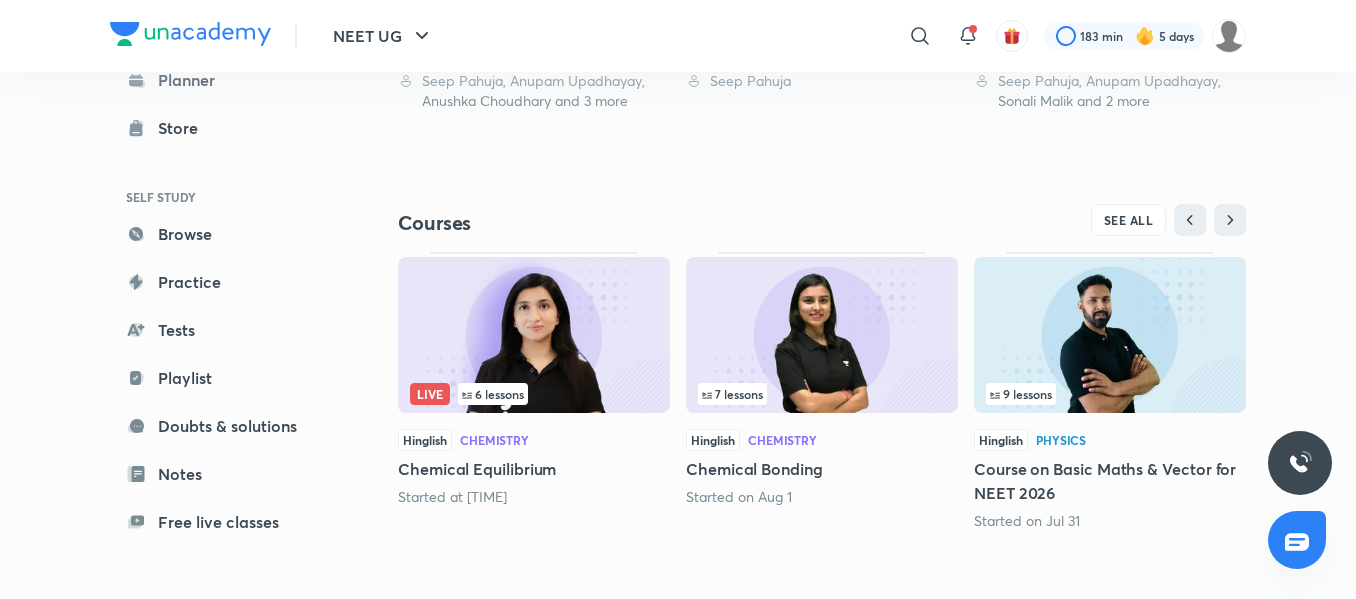 click at bounding box center (534, 335) 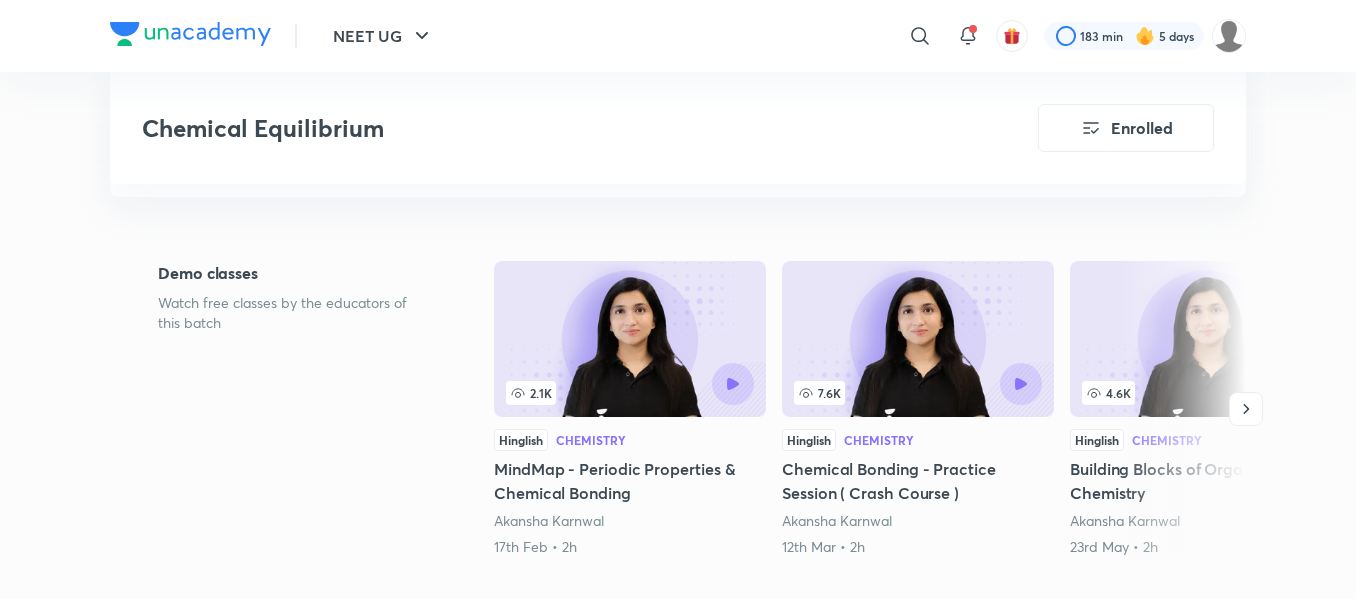 scroll, scrollTop: 0, scrollLeft: 0, axis: both 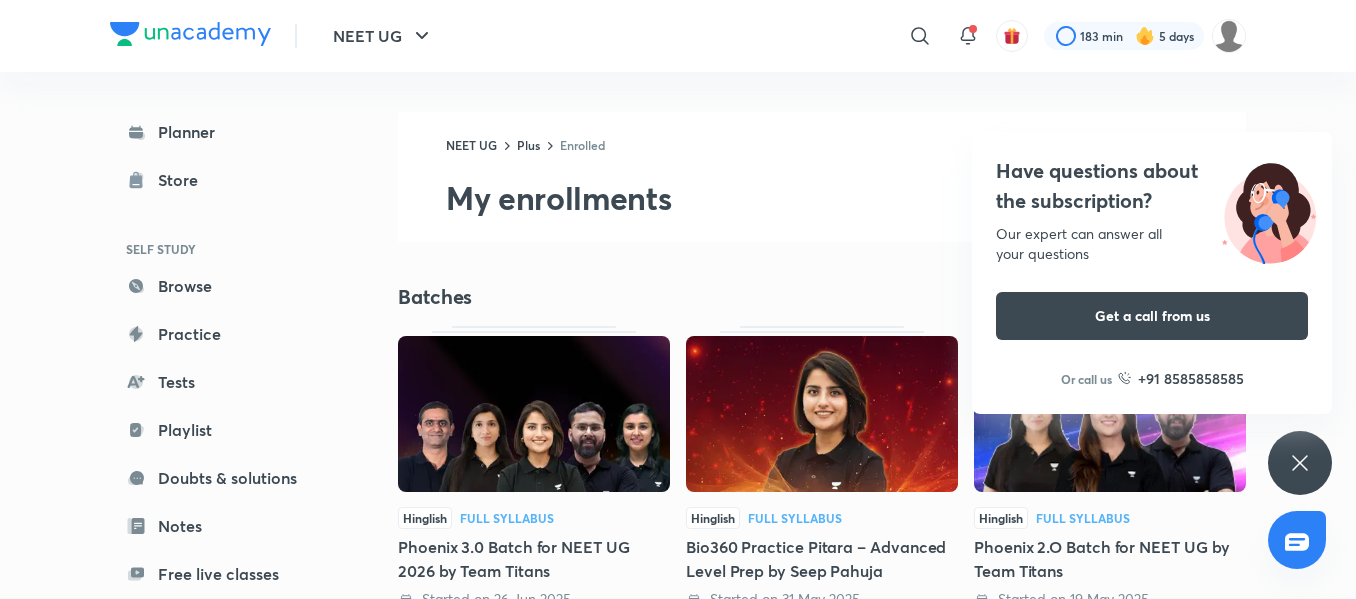 click 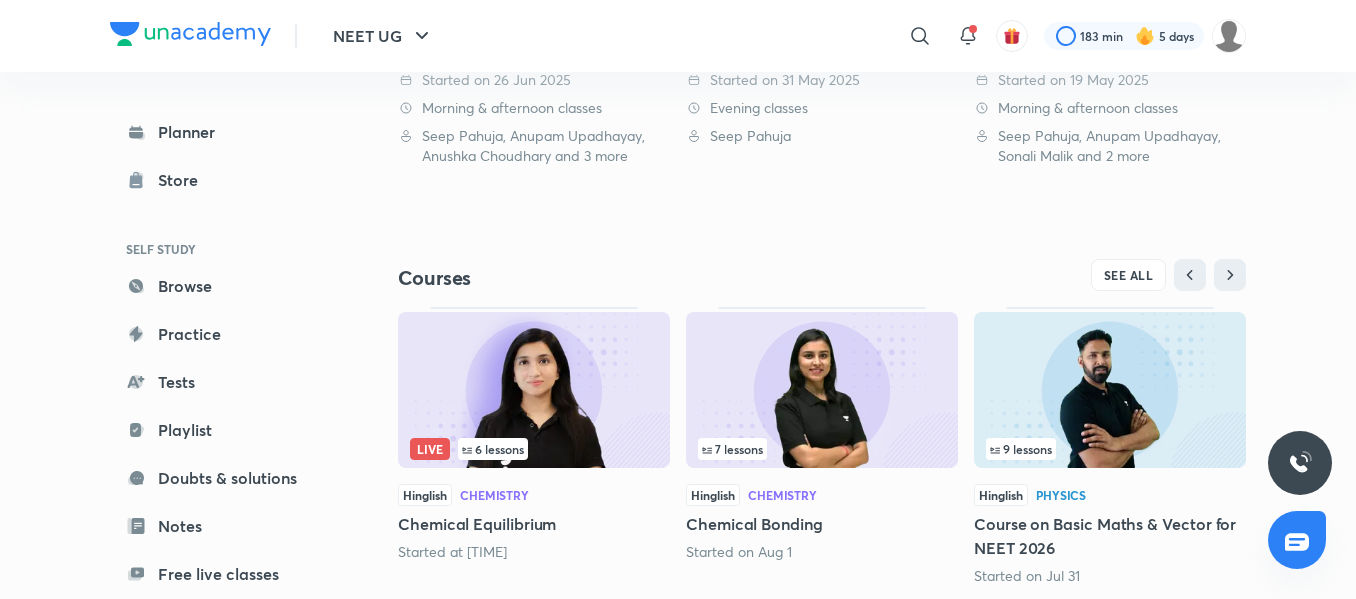 scroll, scrollTop: 574, scrollLeft: 0, axis: vertical 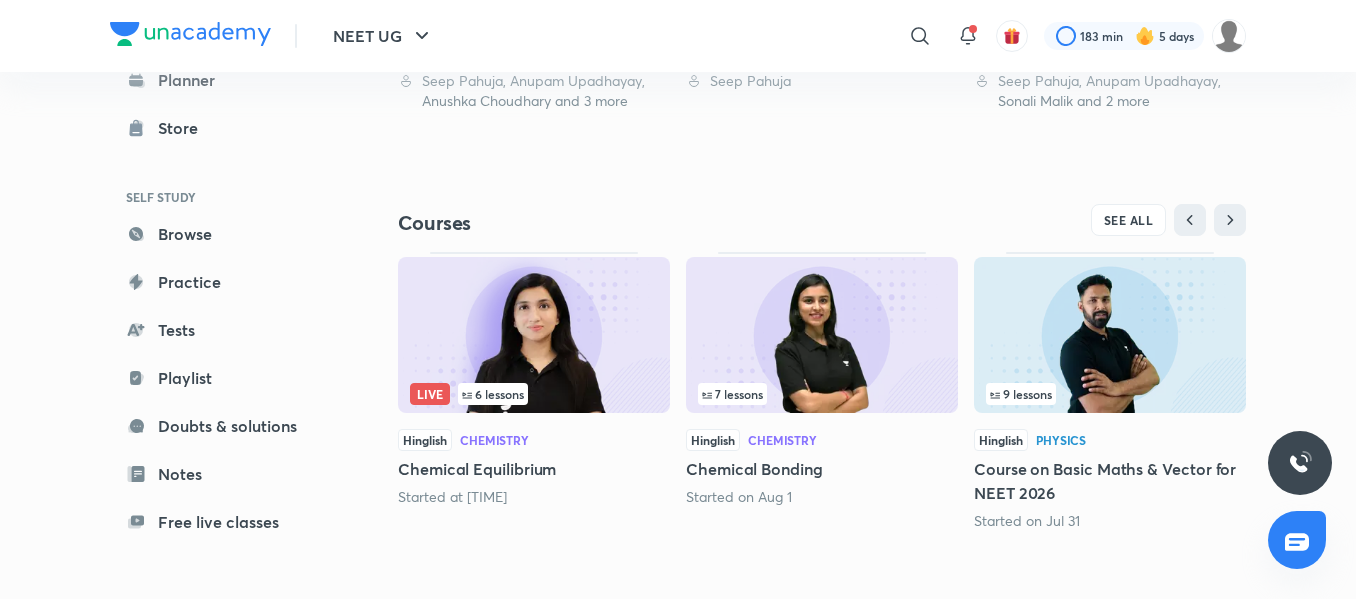 click at bounding box center (534, 335) 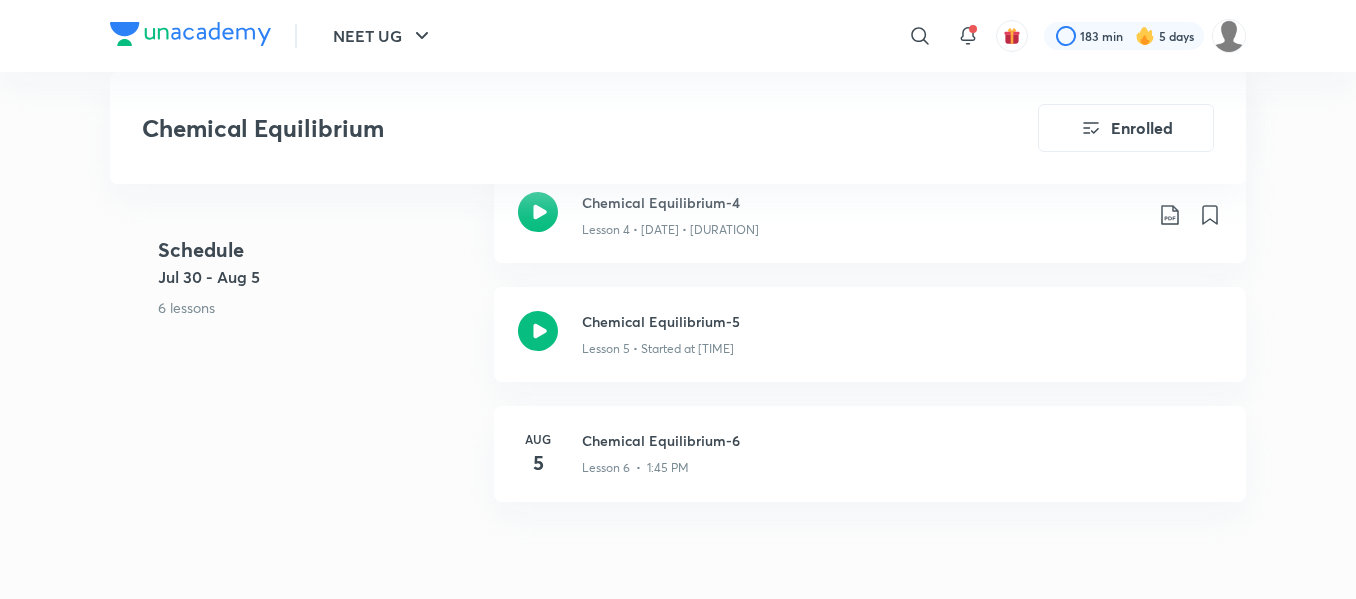 scroll, scrollTop: 1417, scrollLeft: 0, axis: vertical 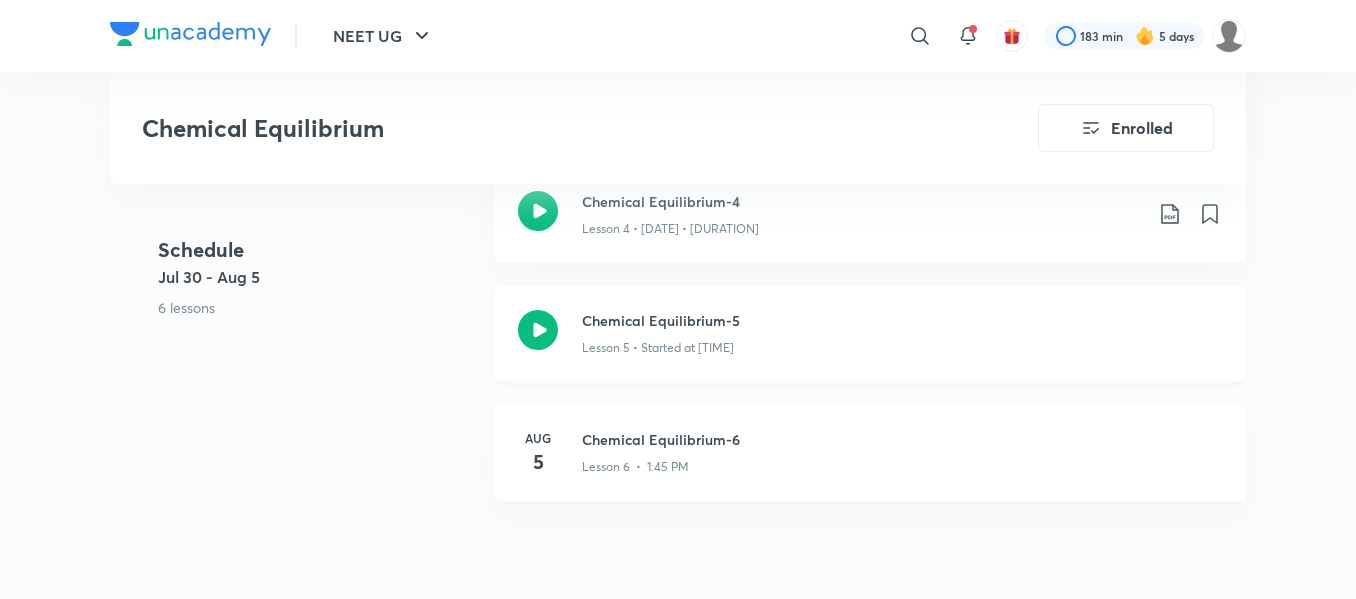 click 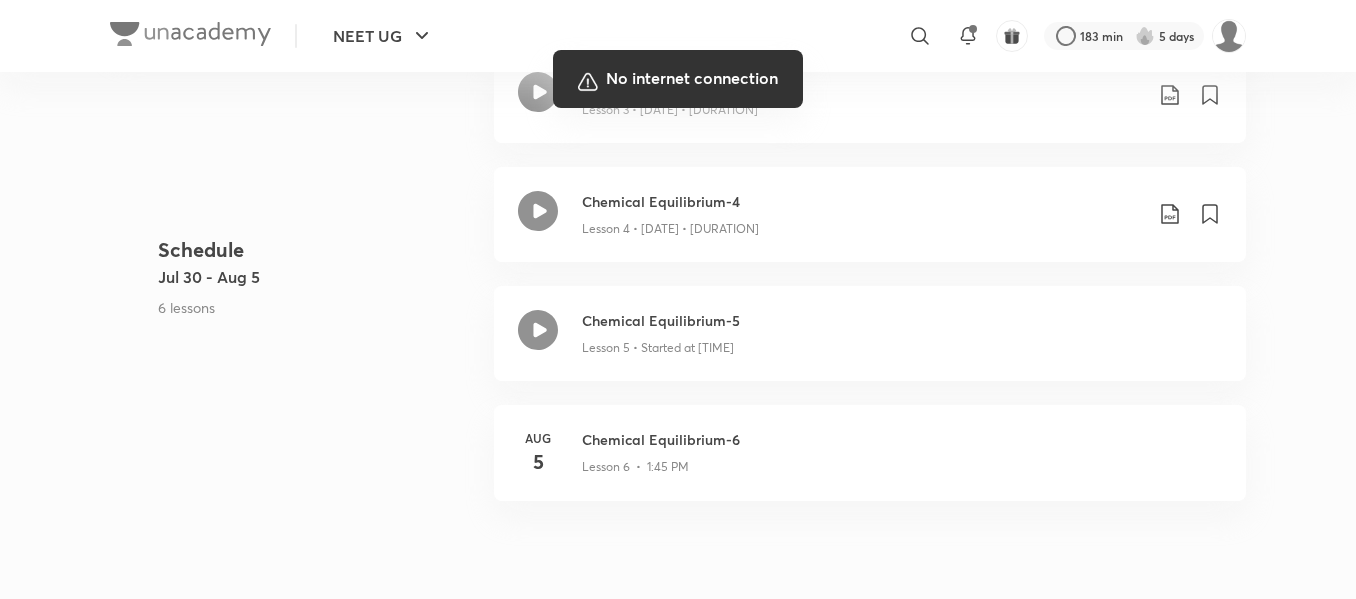 scroll, scrollTop: 0, scrollLeft: 0, axis: both 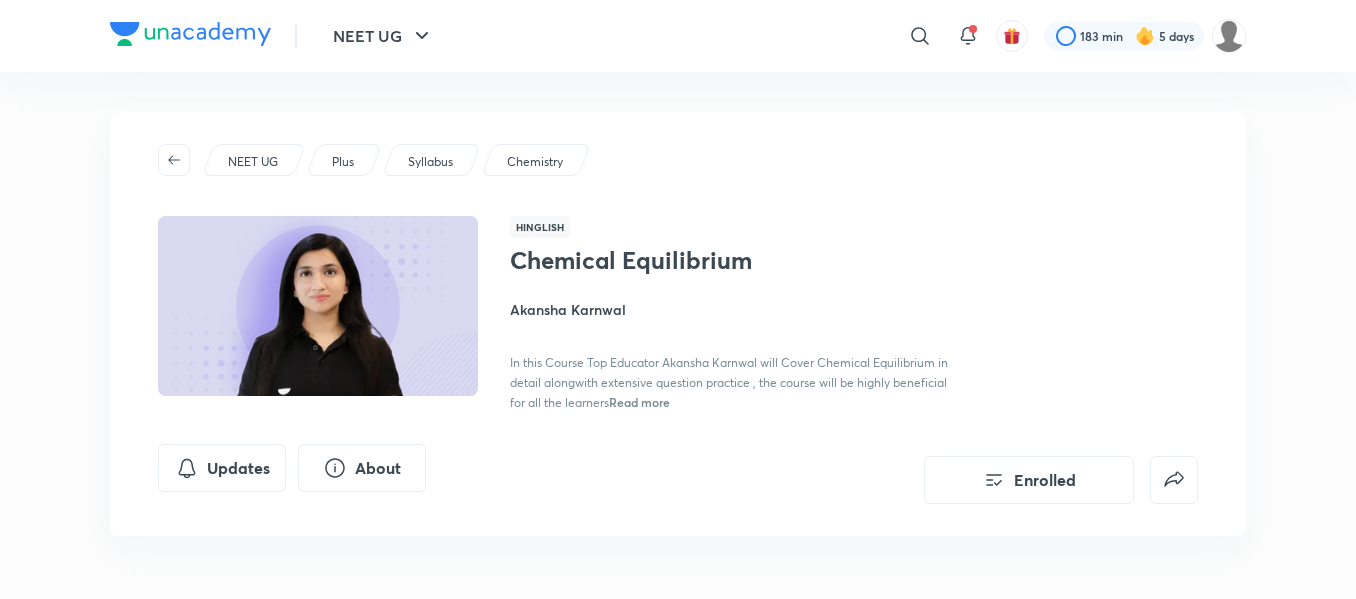 click on "Chemical Equilibrium Akansha Karnwal In this Course Top Educator Akansha Karnwal will Cover Chemical Equilibrium in detail alongwith extensive question practice  , the course will be highly beneficial for all the learners  Read more" at bounding box center [734, 329] 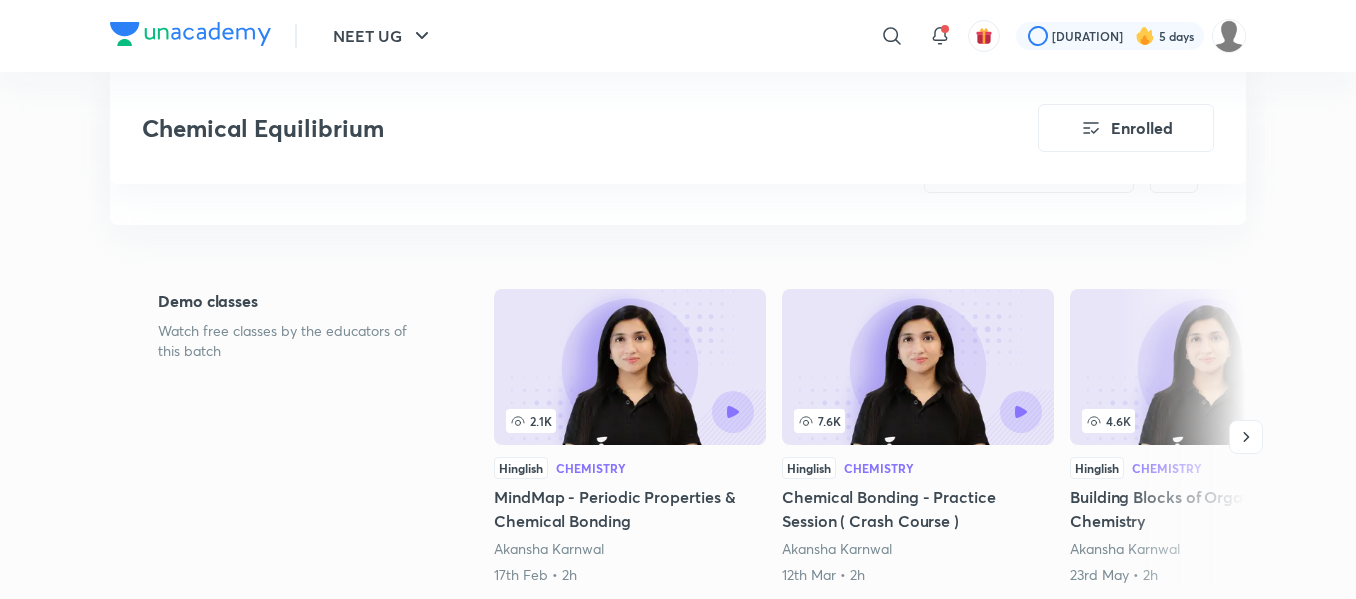 scroll, scrollTop: 813, scrollLeft: 0, axis: vertical 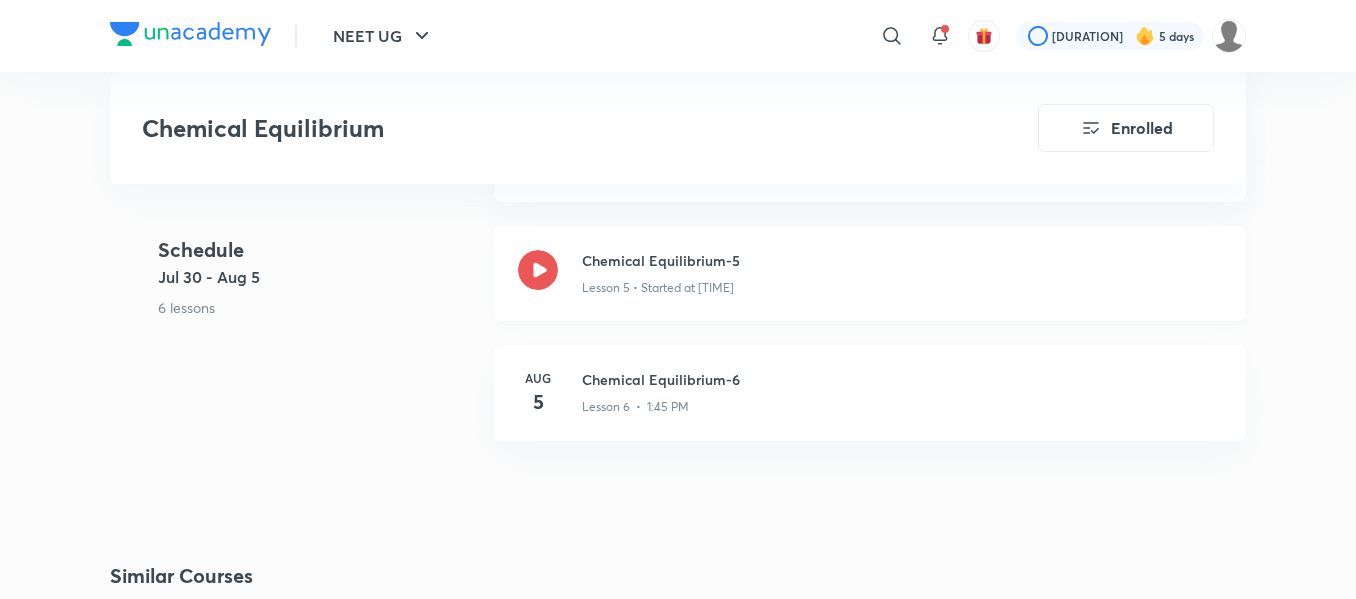 click 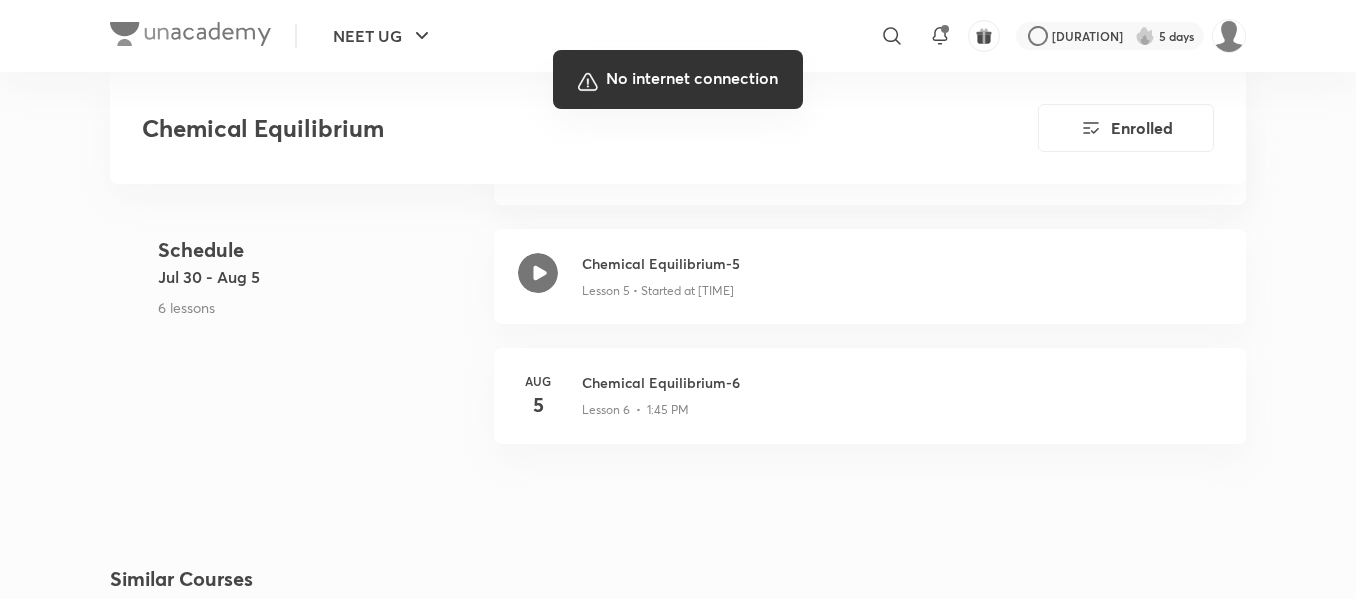 scroll, scrollTop: 1477, scrollLeft: 0, axis: vertical 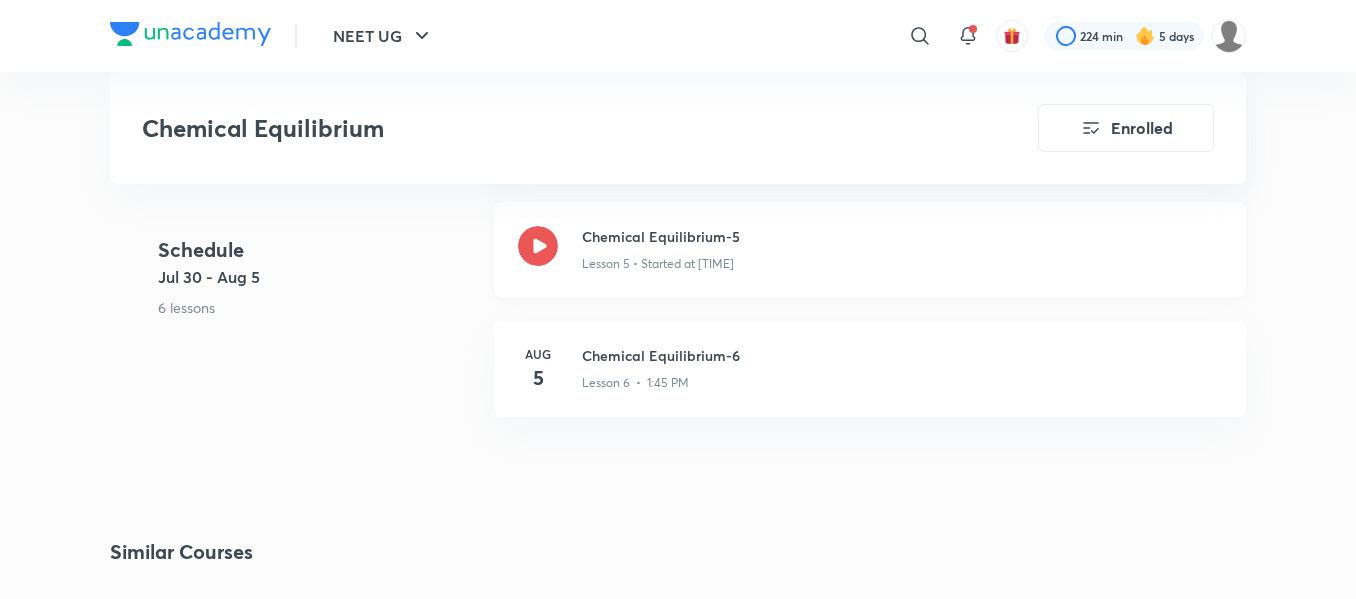 click 